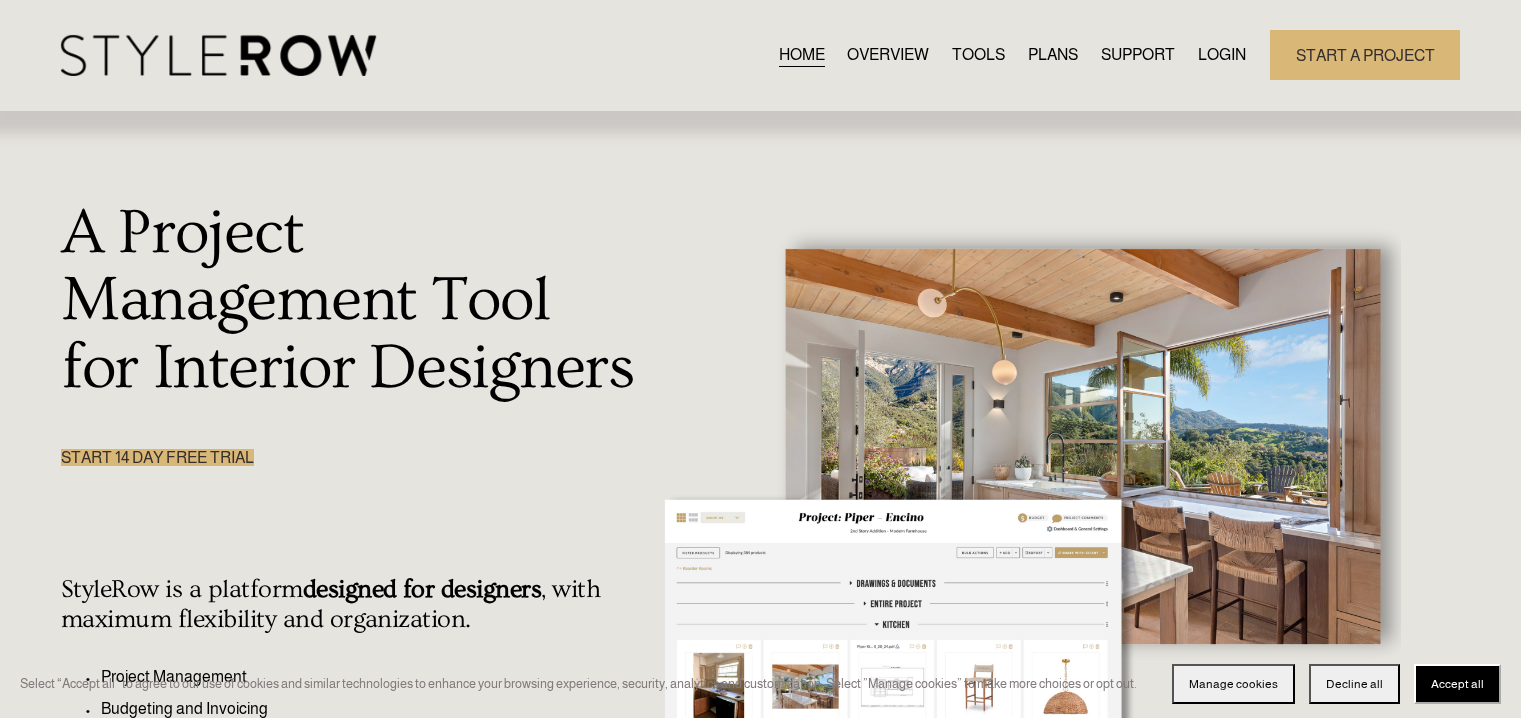 scroll, scrollTop: 0, scrollLeft: 0, axis: both 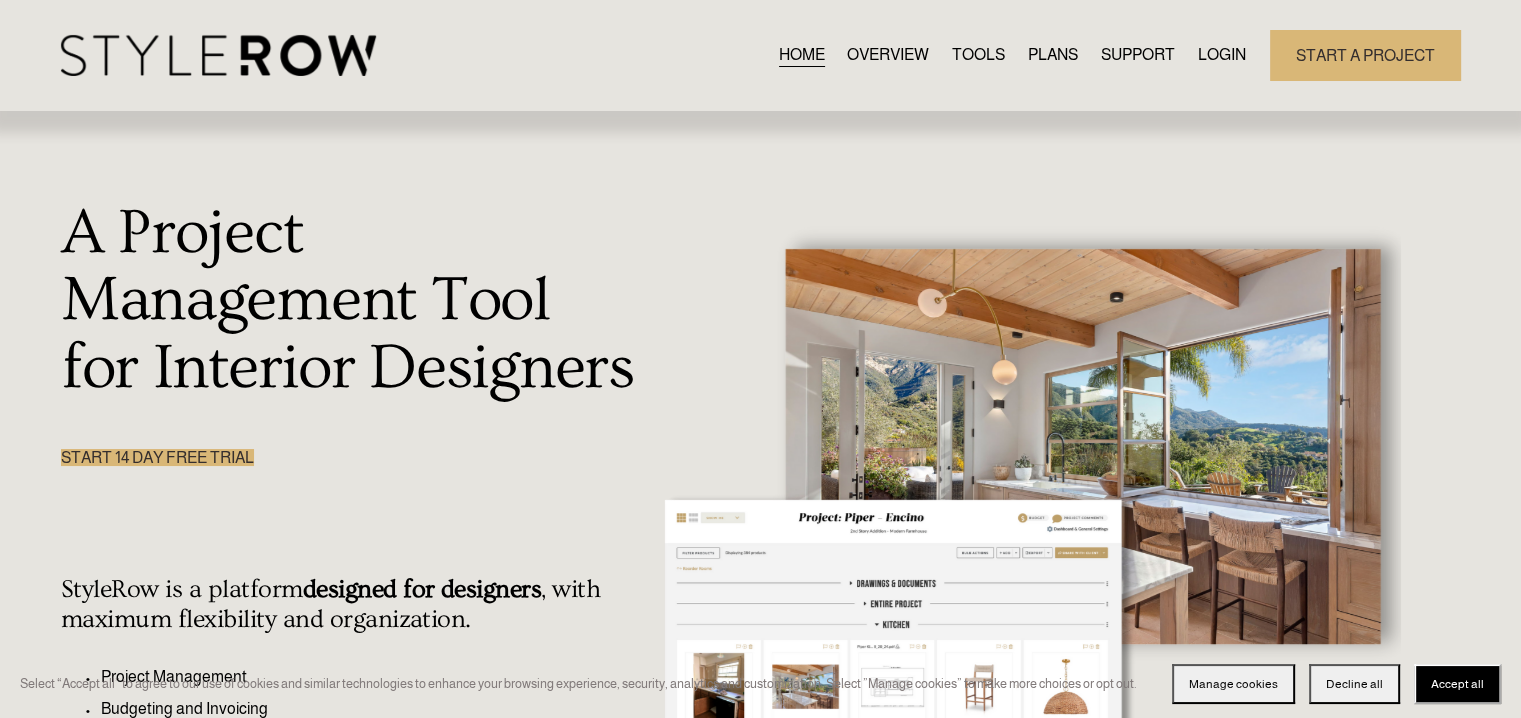 click on "LOGIN" at bounding box center [1222, 55] 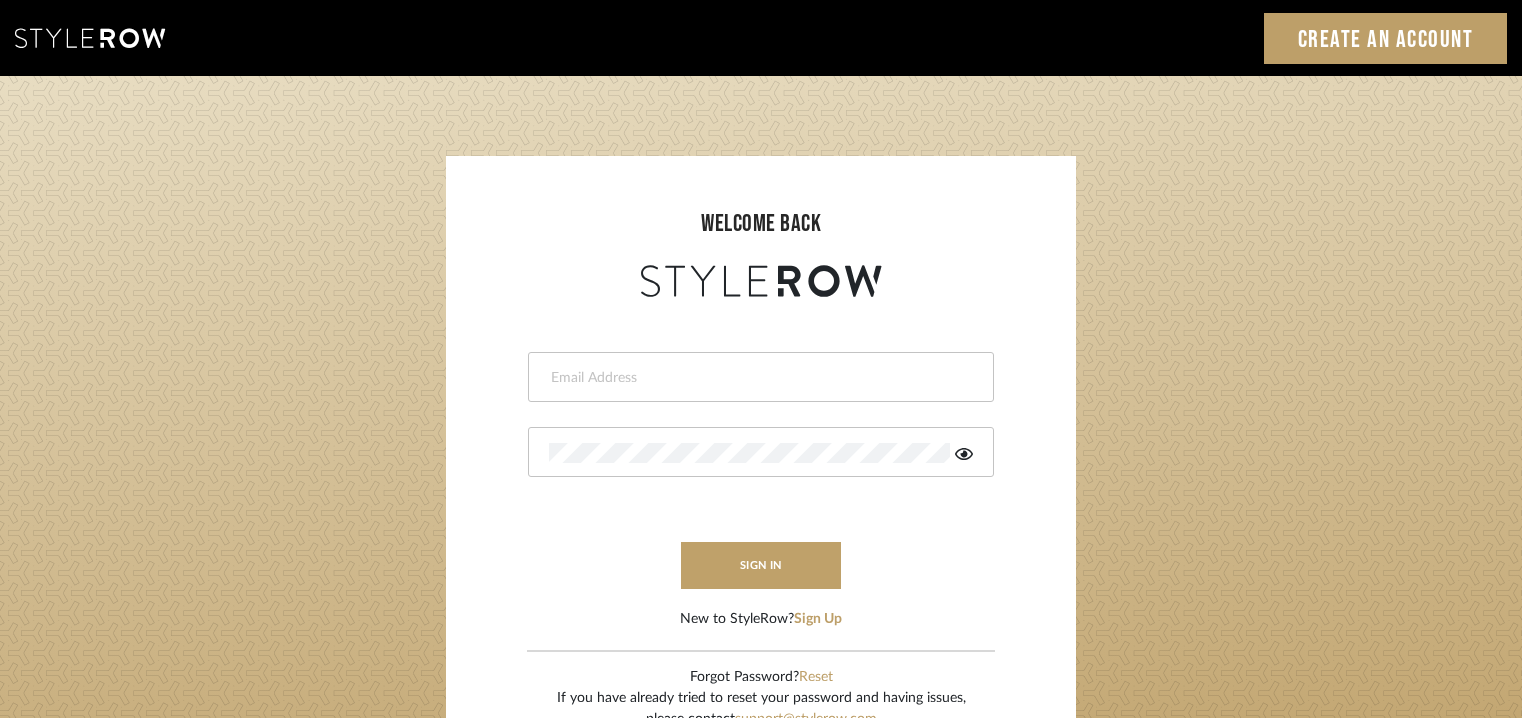 scroll, scrollTop: 0, scrollLeft: 0, axis: both 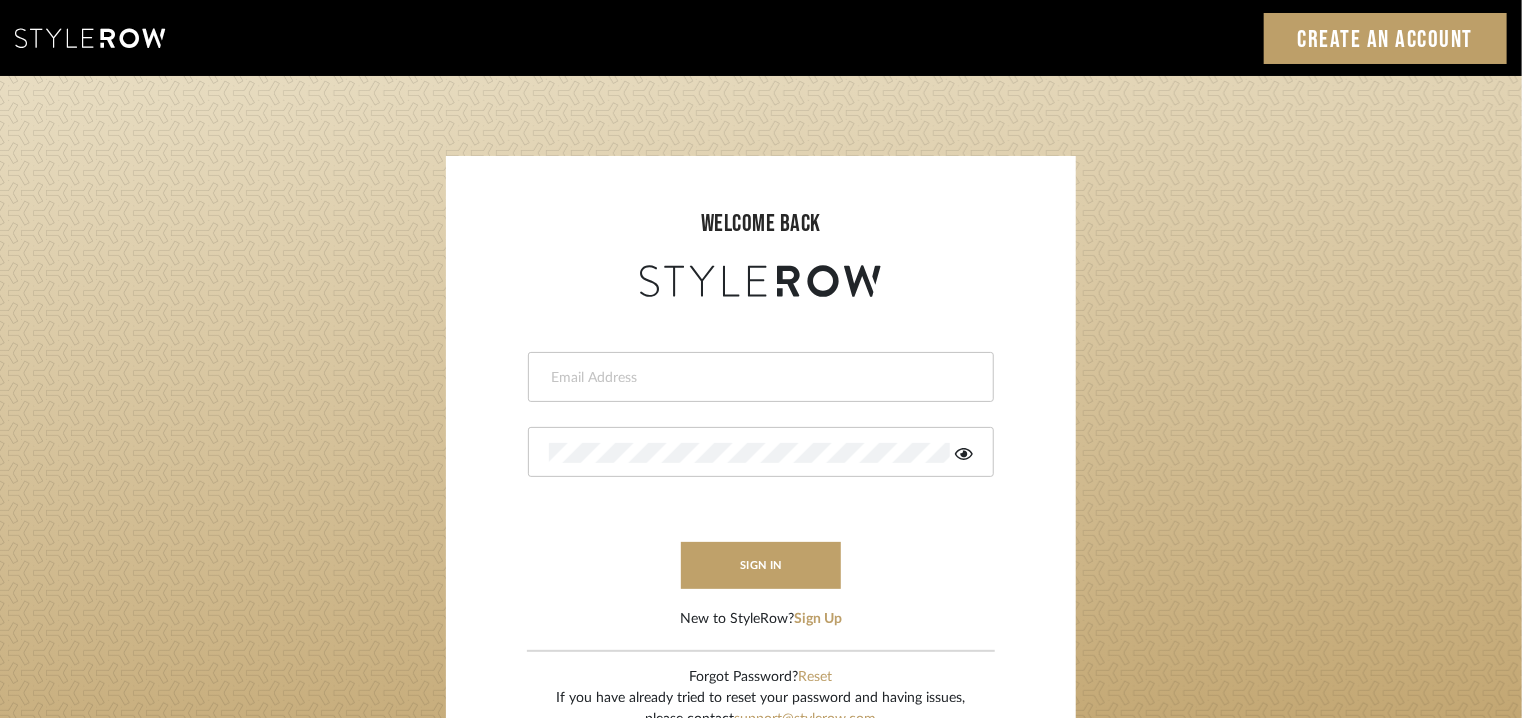 click at bounding box center (758, 378) 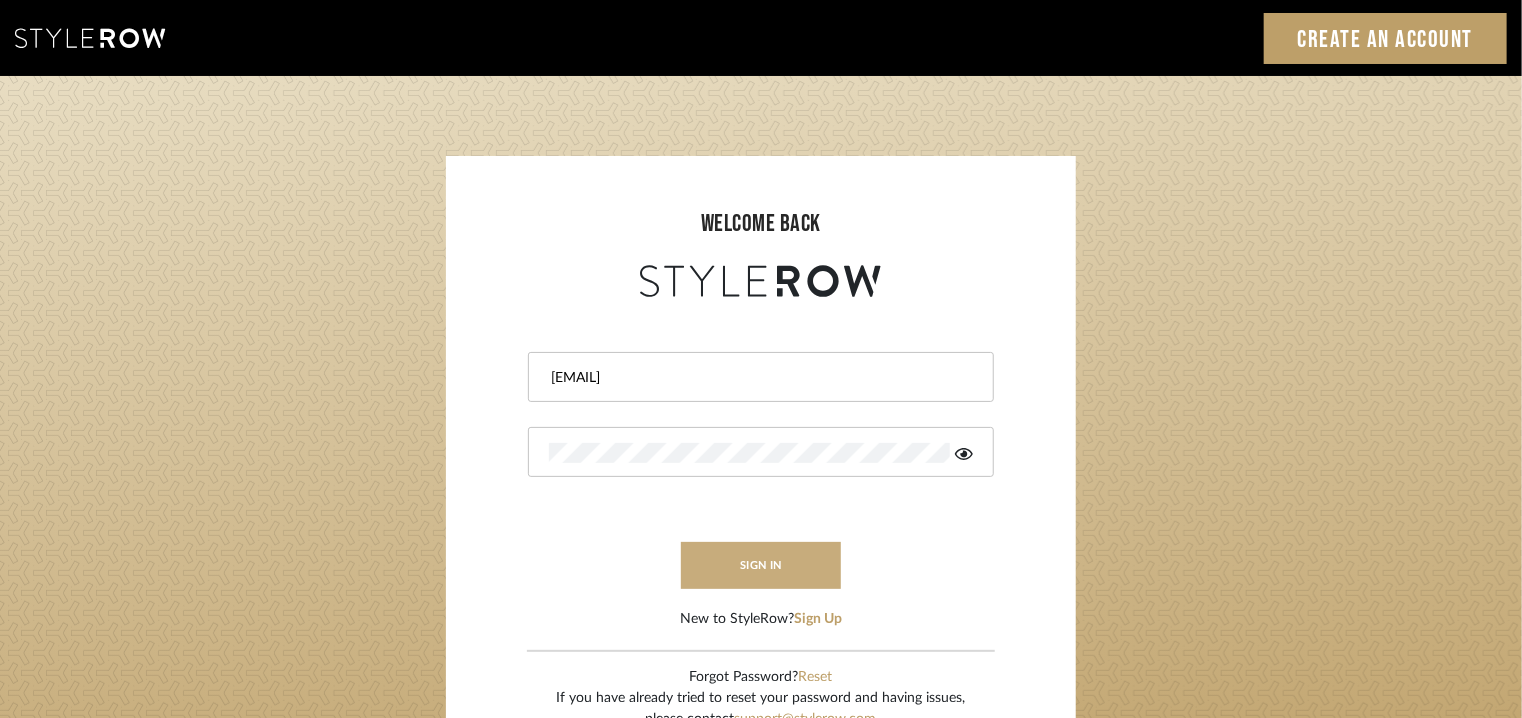 click on "sign in" at bounding box center (761, 565) 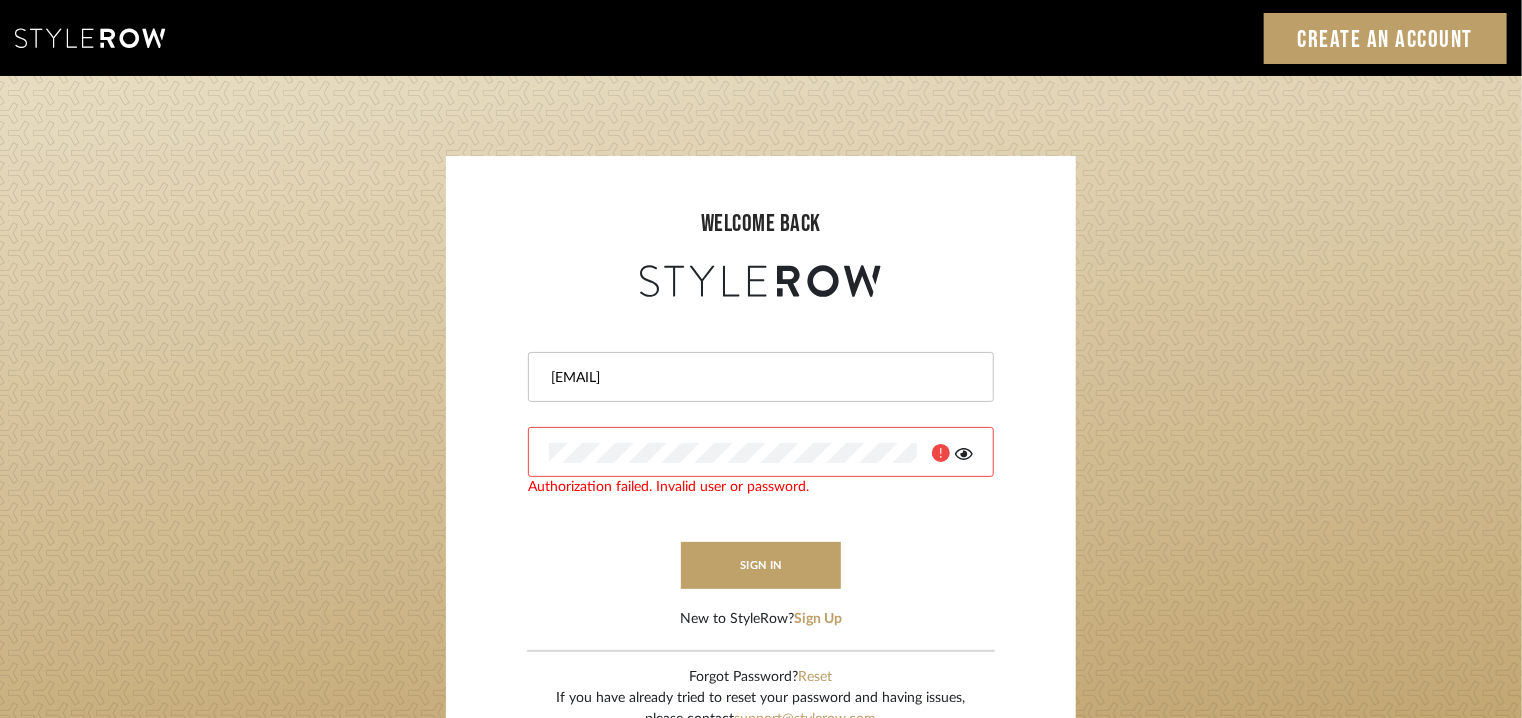 click at bounding box center [964, 454] 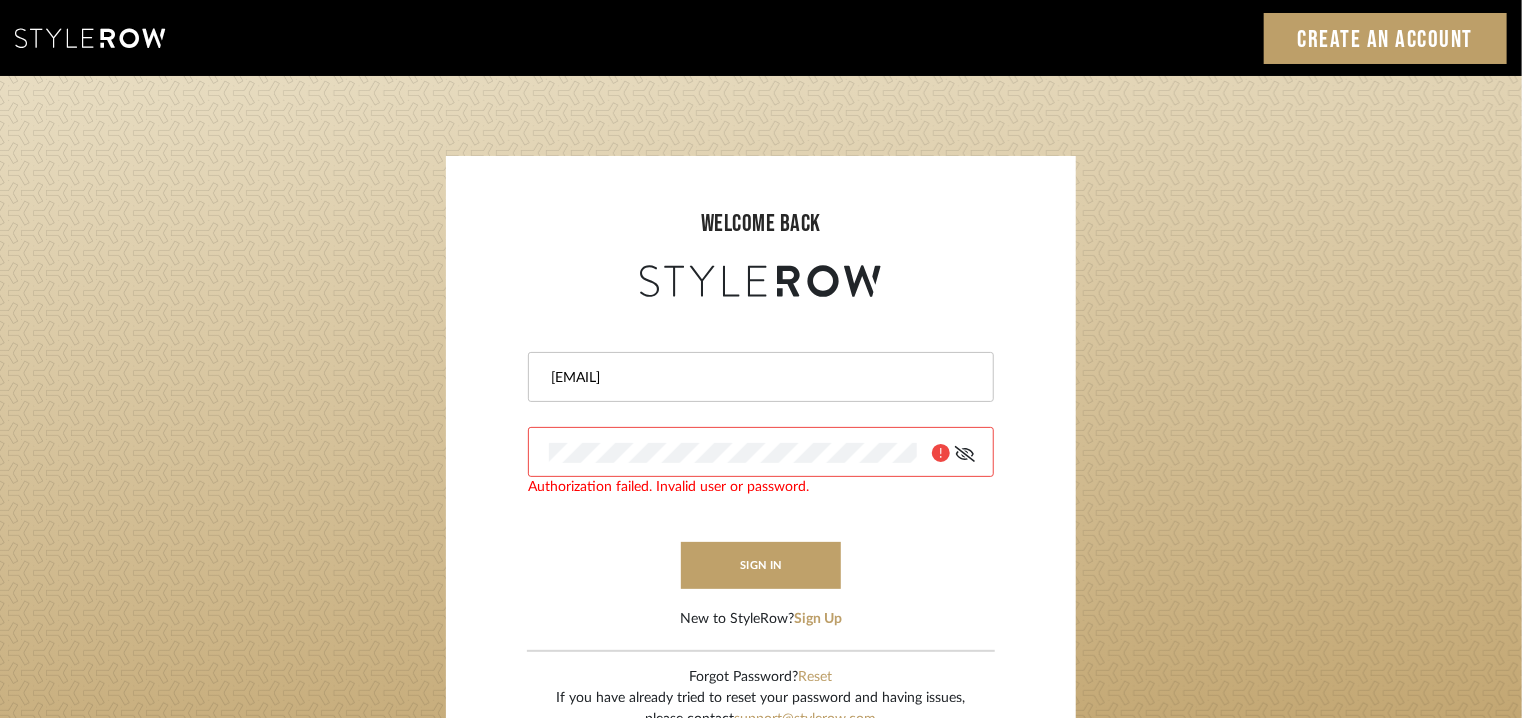 click on "[USERNAME]@[DOMAIN]" at bounding box center [758, 378] 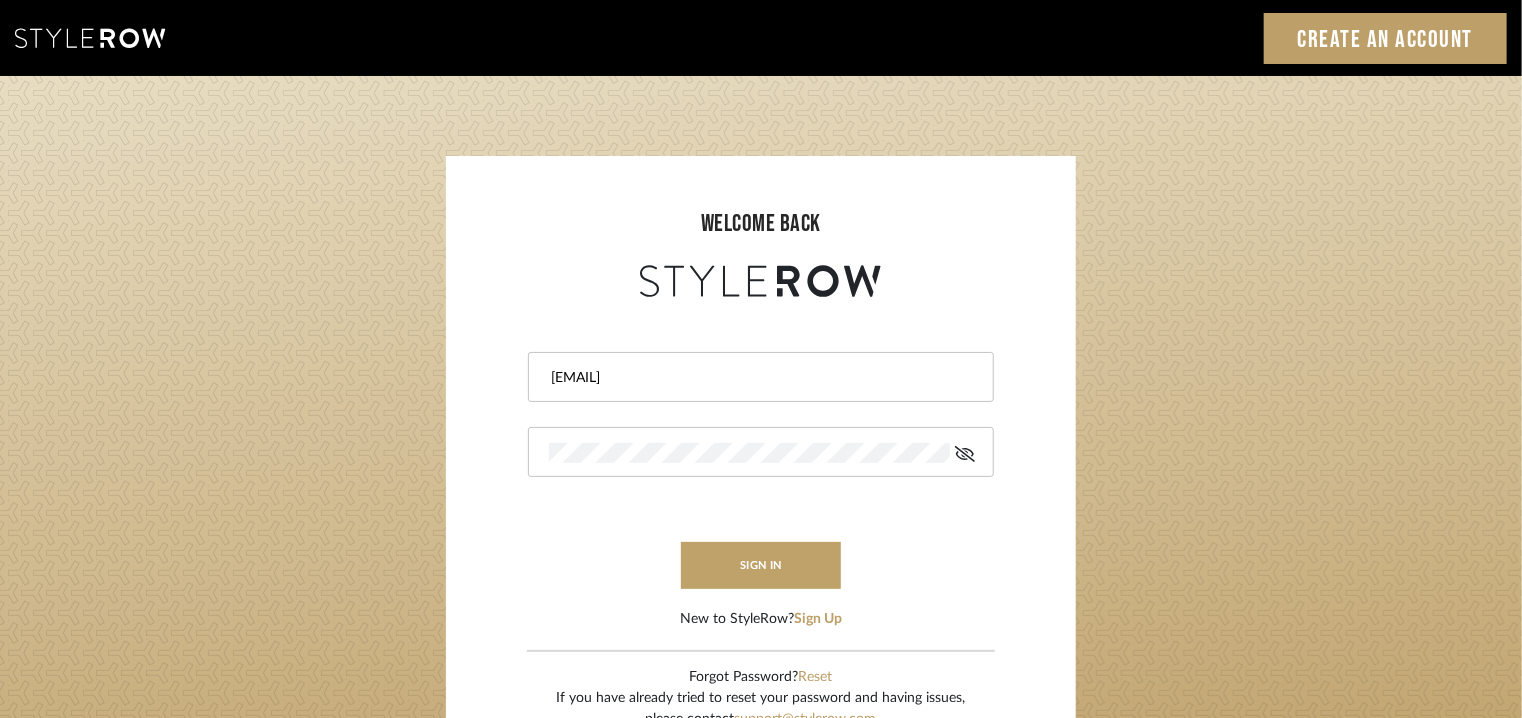 click on "welcome back tehseen@mancini-design.com  sign in   New to StyleRow?  Sign Up  Forgot Password?  Reset  If you have already tried to reset your password and having issues,  please contact  support@stylerow.com LOADING" at bounding box center [761, 438] 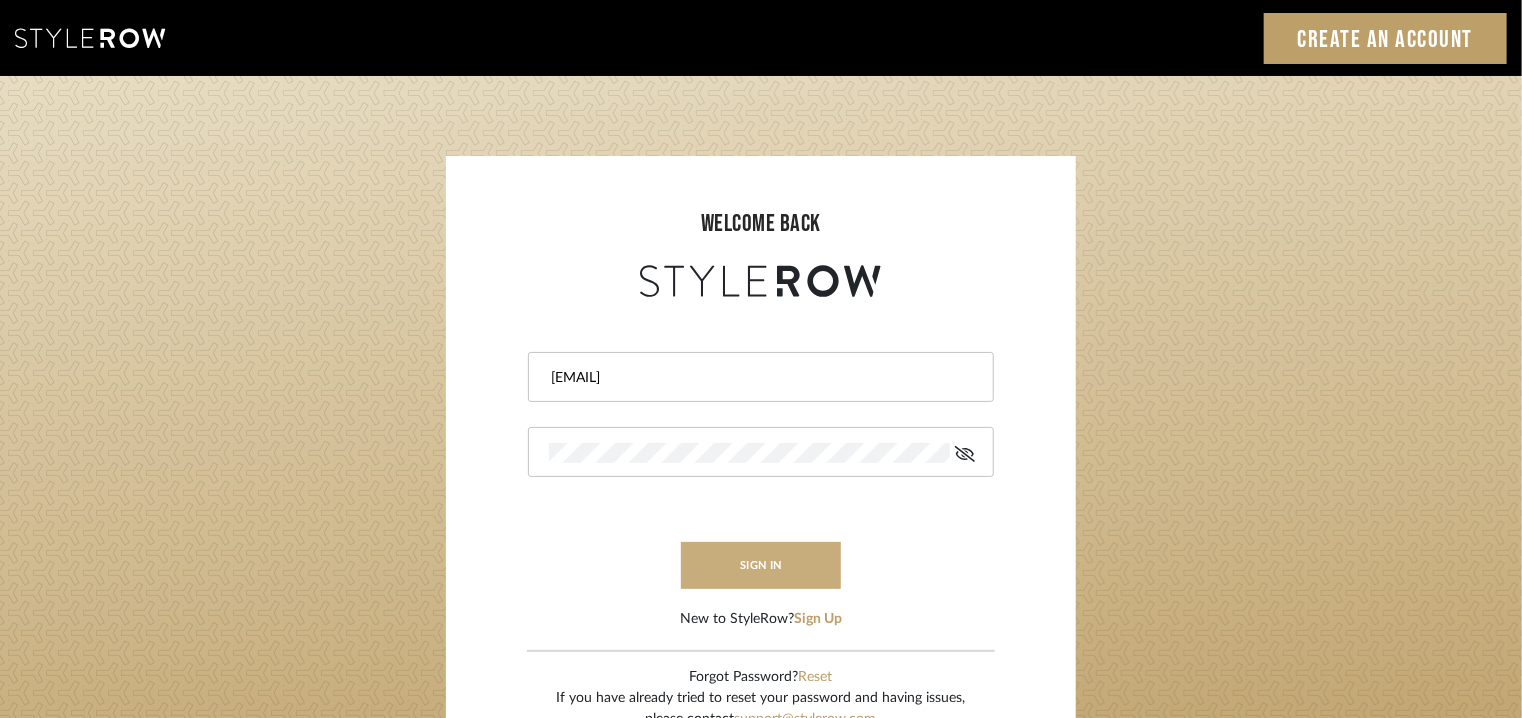 click on "sign in" at bounding box center [761, 565] 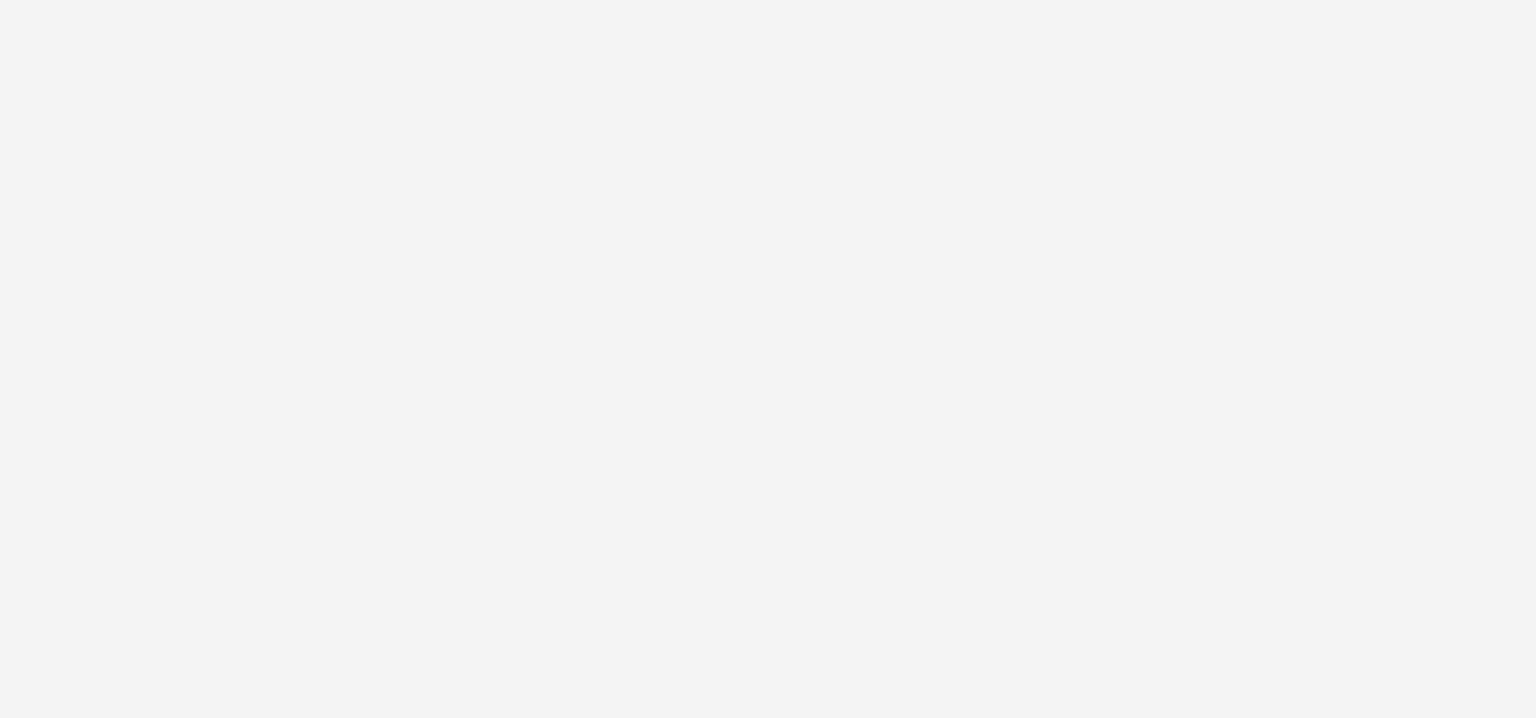 scroll, scrollTop: 0, scrollLeft: 0, axis: both 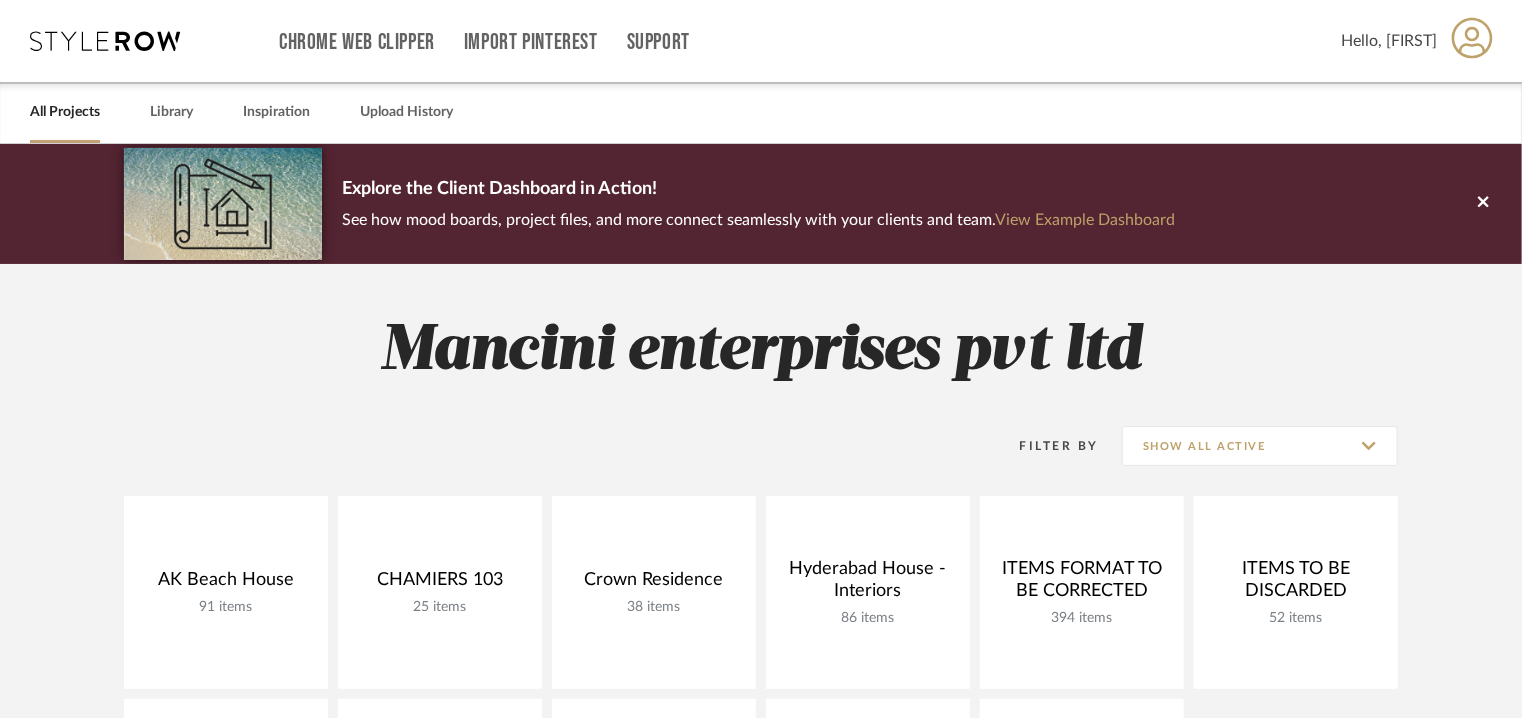 click at bounding box center [1472, 38] 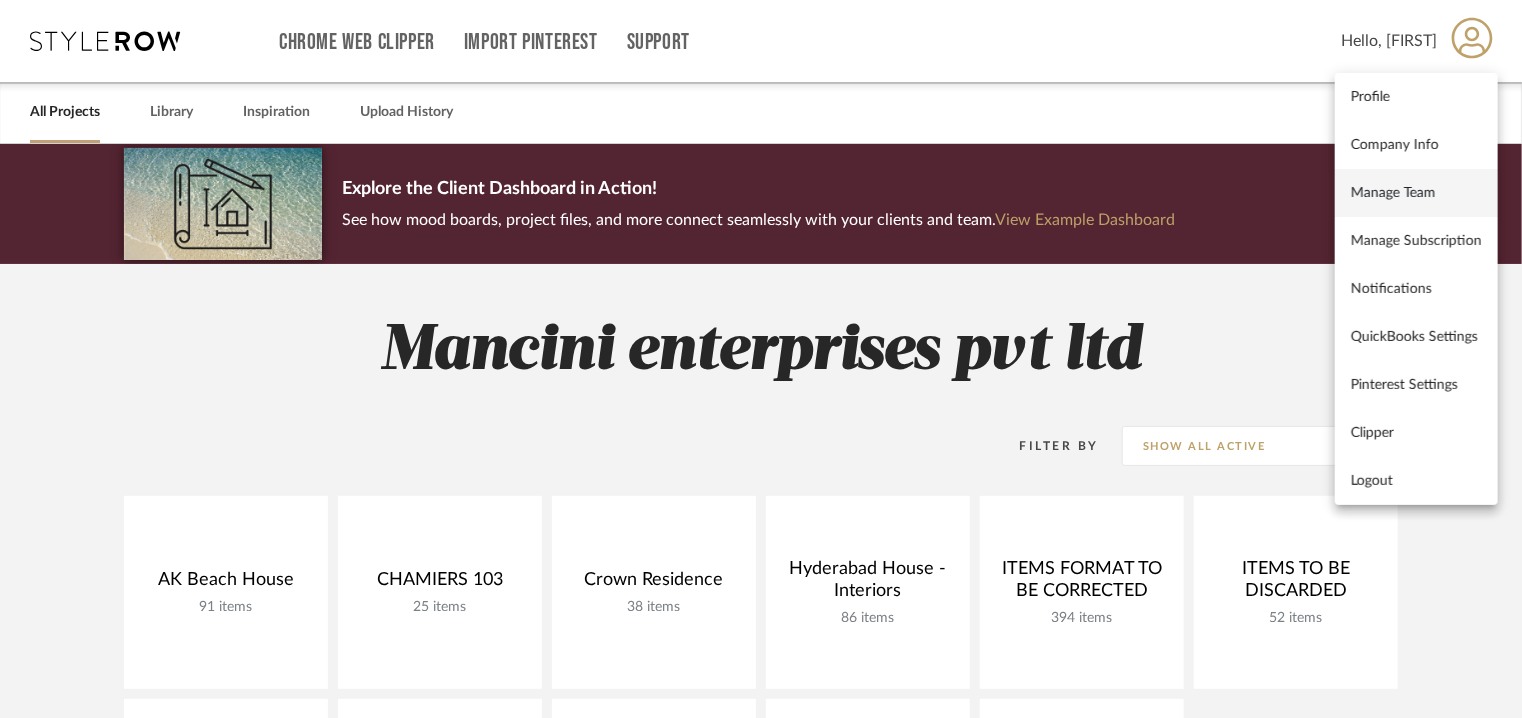 click on "Manage Team" at bounding box center [1416, 192] 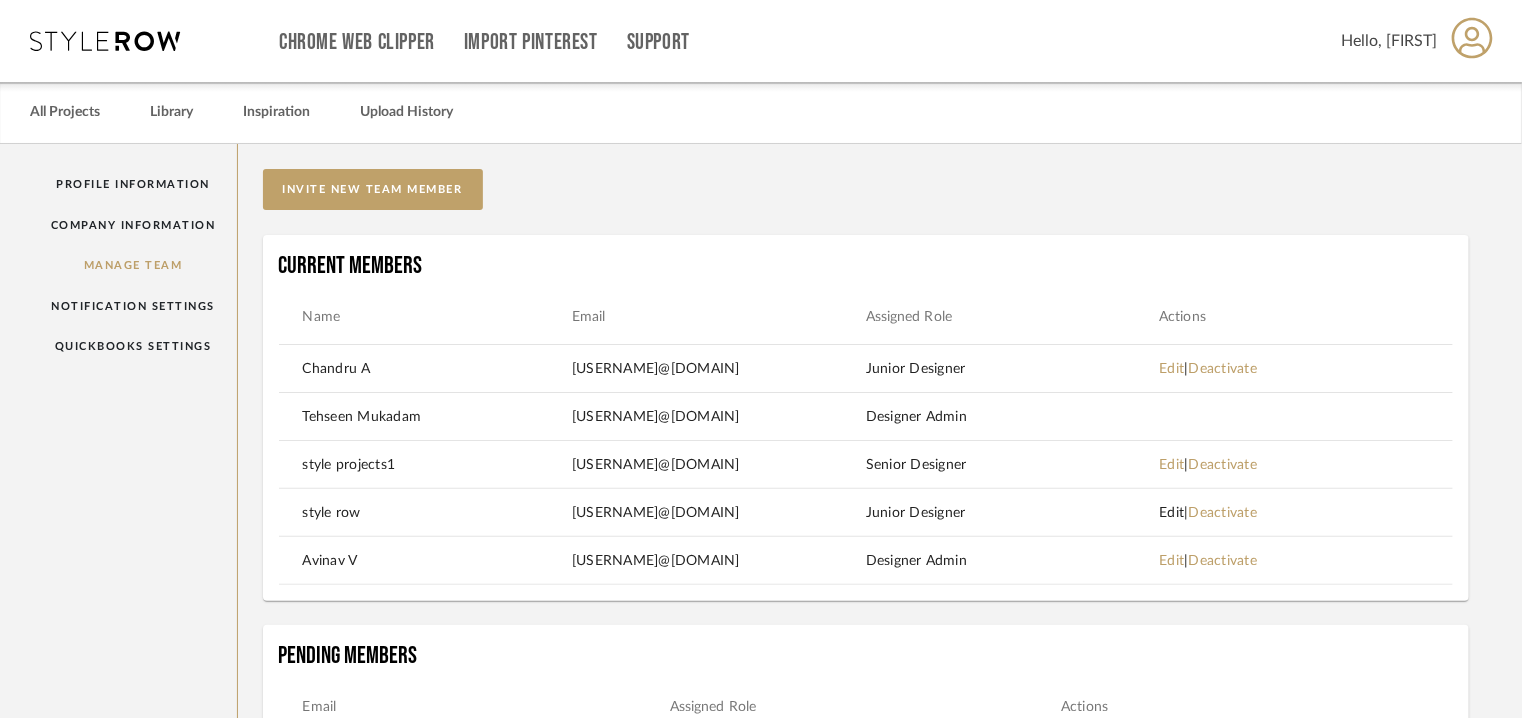 click on "Edit" at bounding box center (1171, 369) 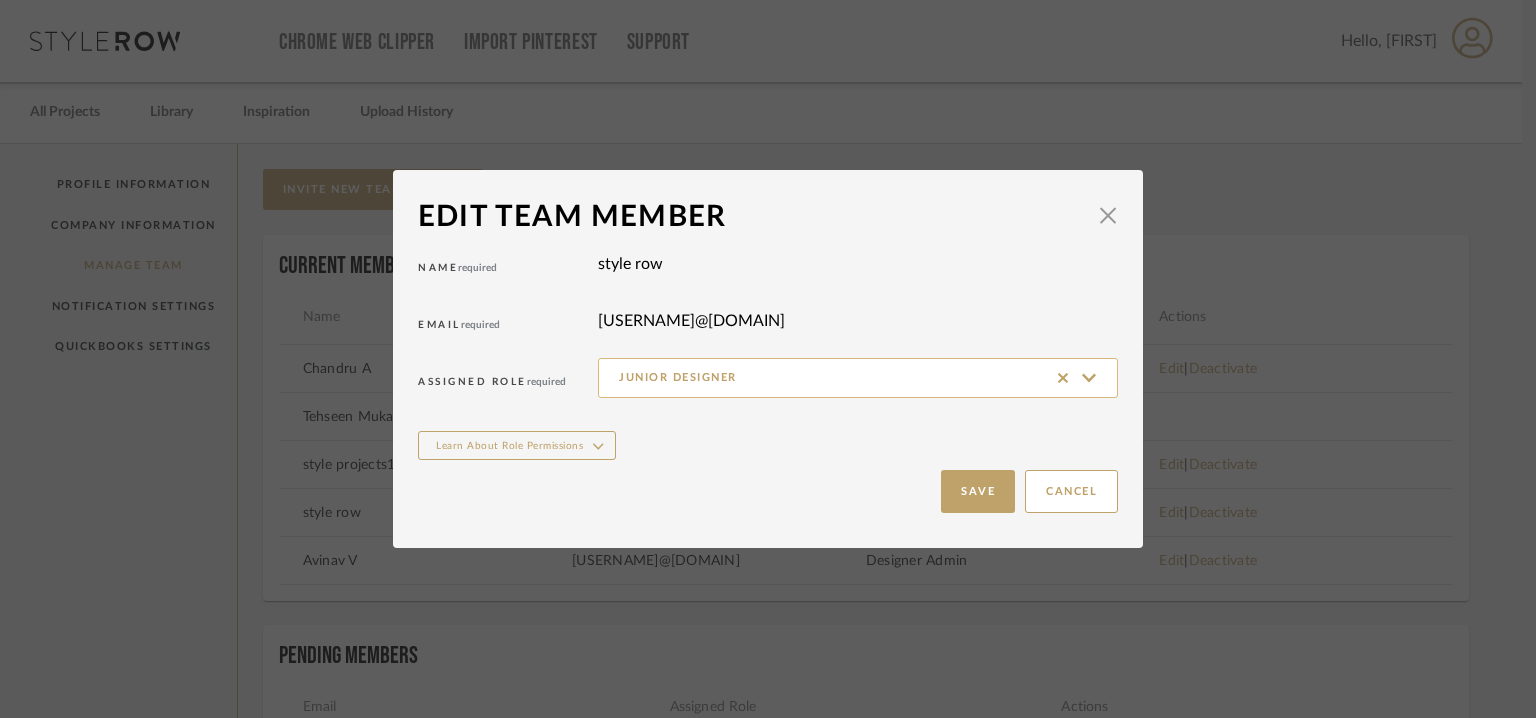 click on "Junior Designer" at bounding box center [858, 378] 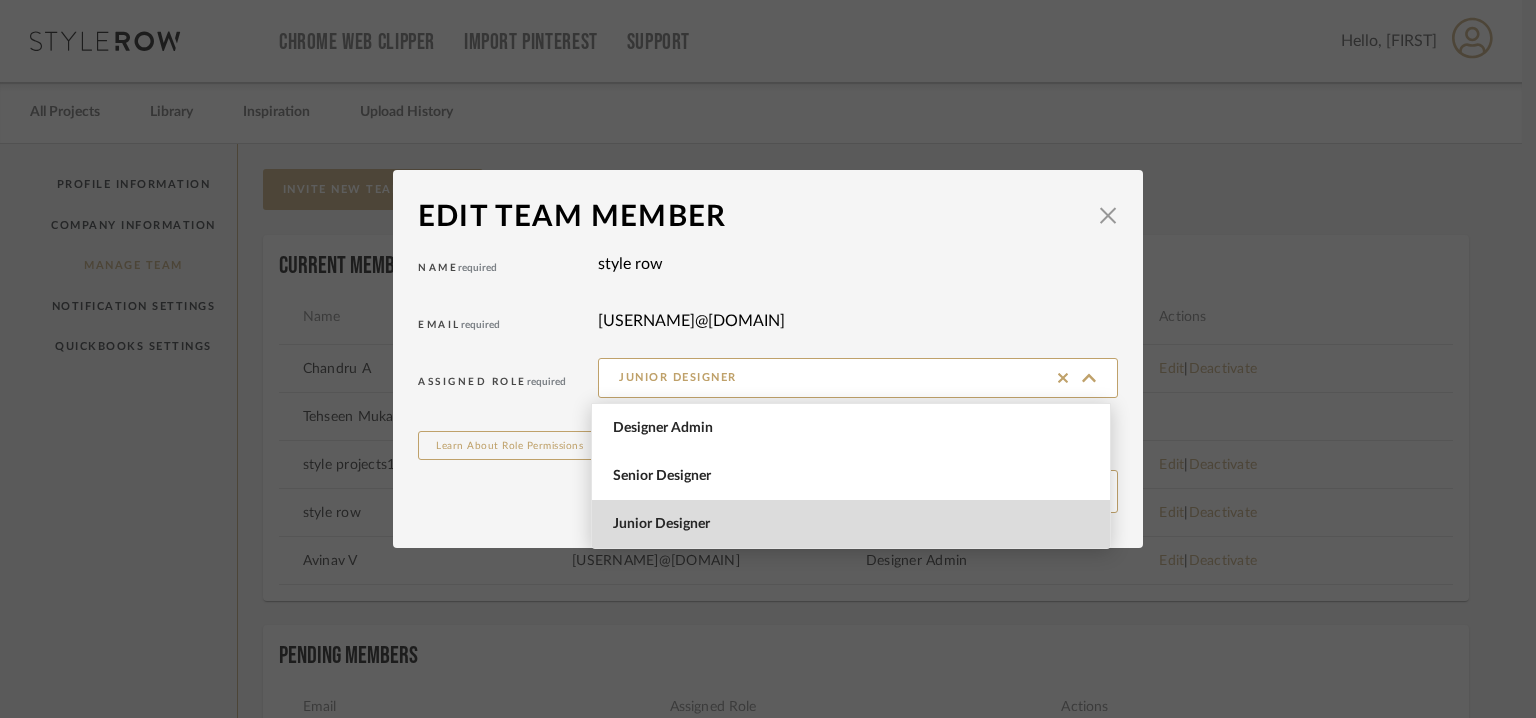 click on "Junior Designer" at bounding box center (853, 524) 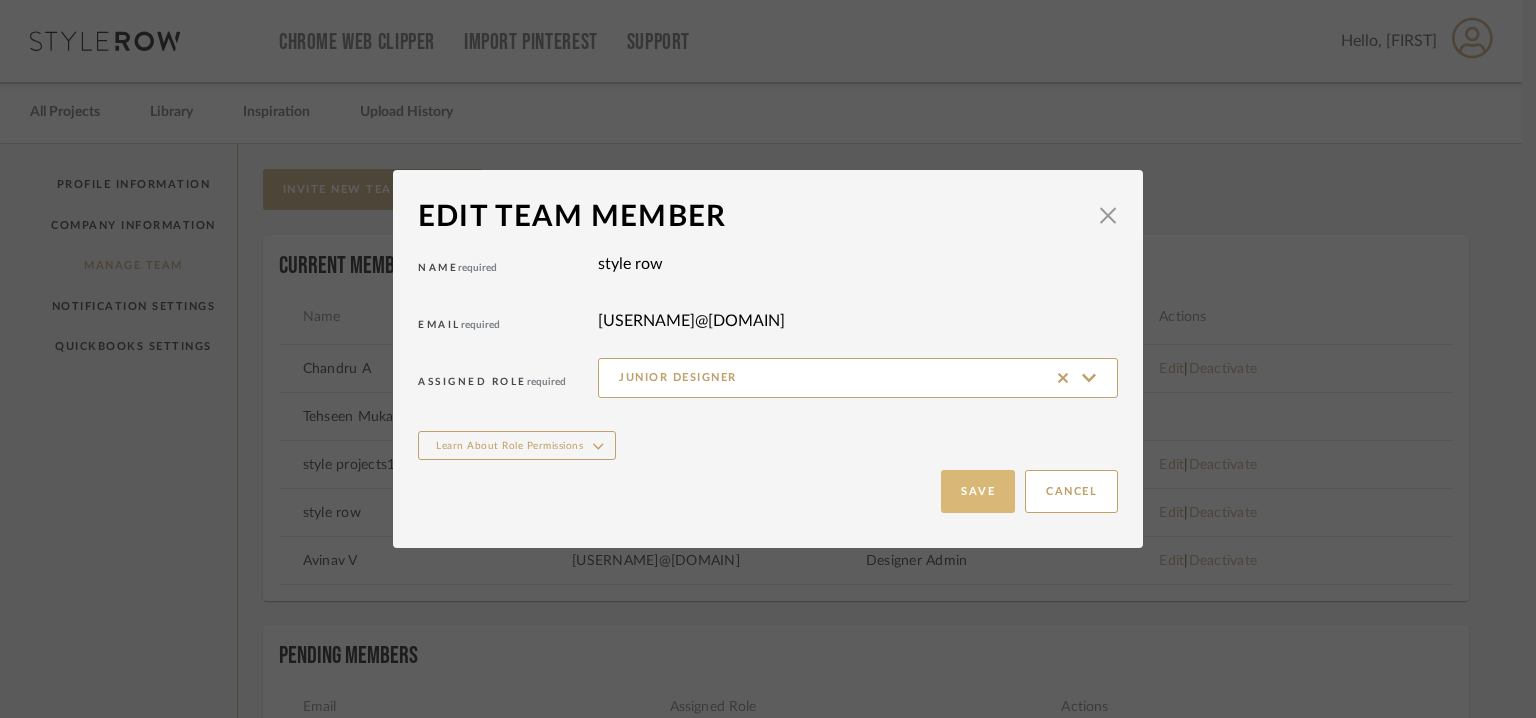 click on "Save" at bounding box center [978, 491] 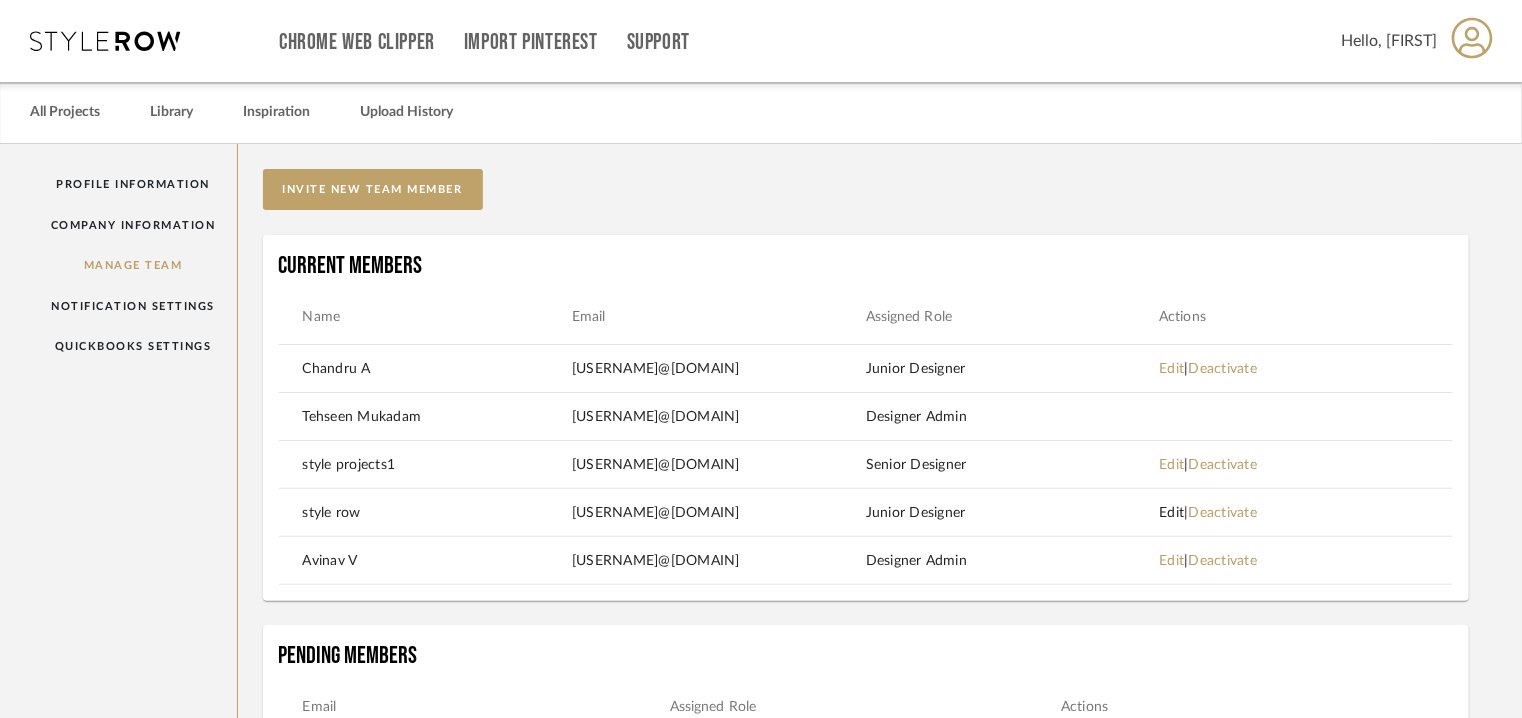 click on "Edit" at bounding box center (1171, 369) 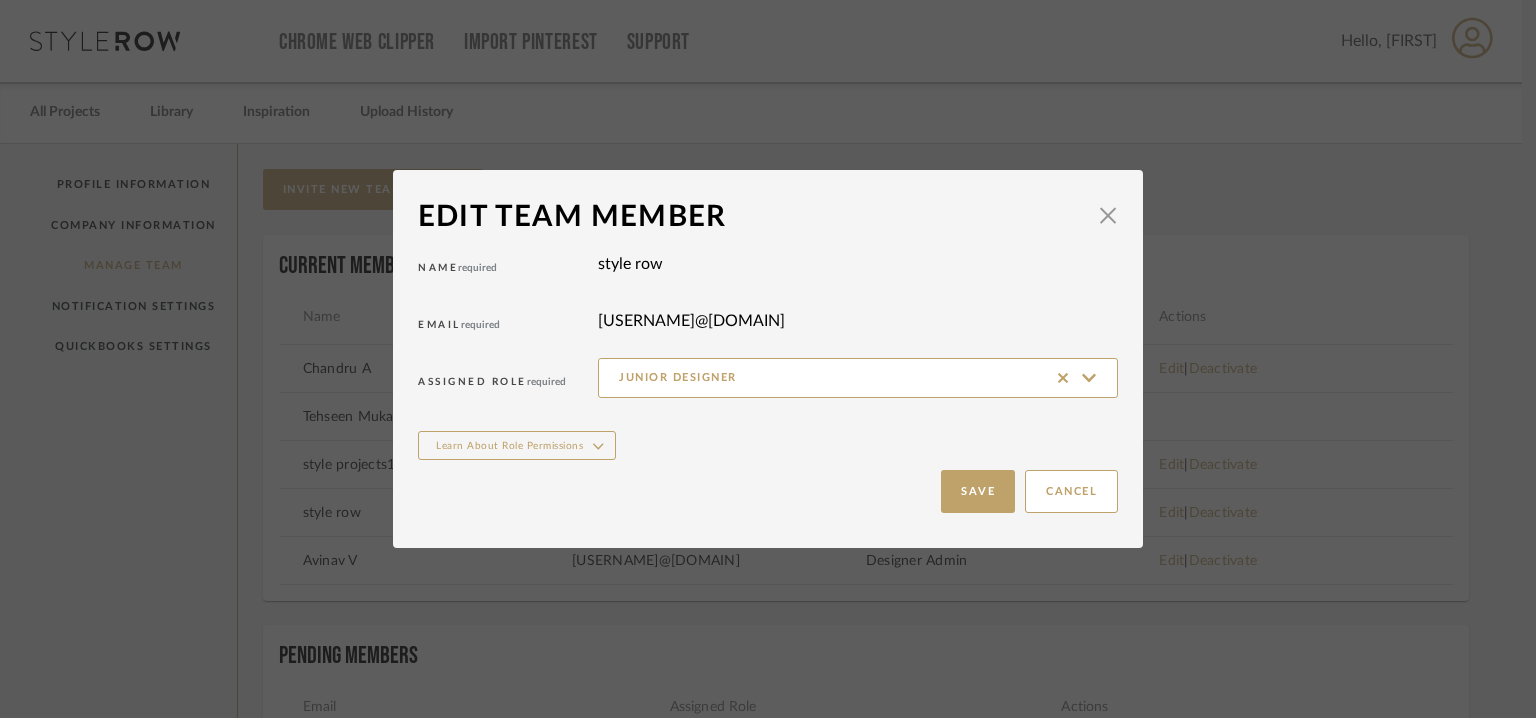 drag, startPoint x: 1097, startPoint y: 208, endPoint x: 957, endPoint y: 267, distance: 151.92432 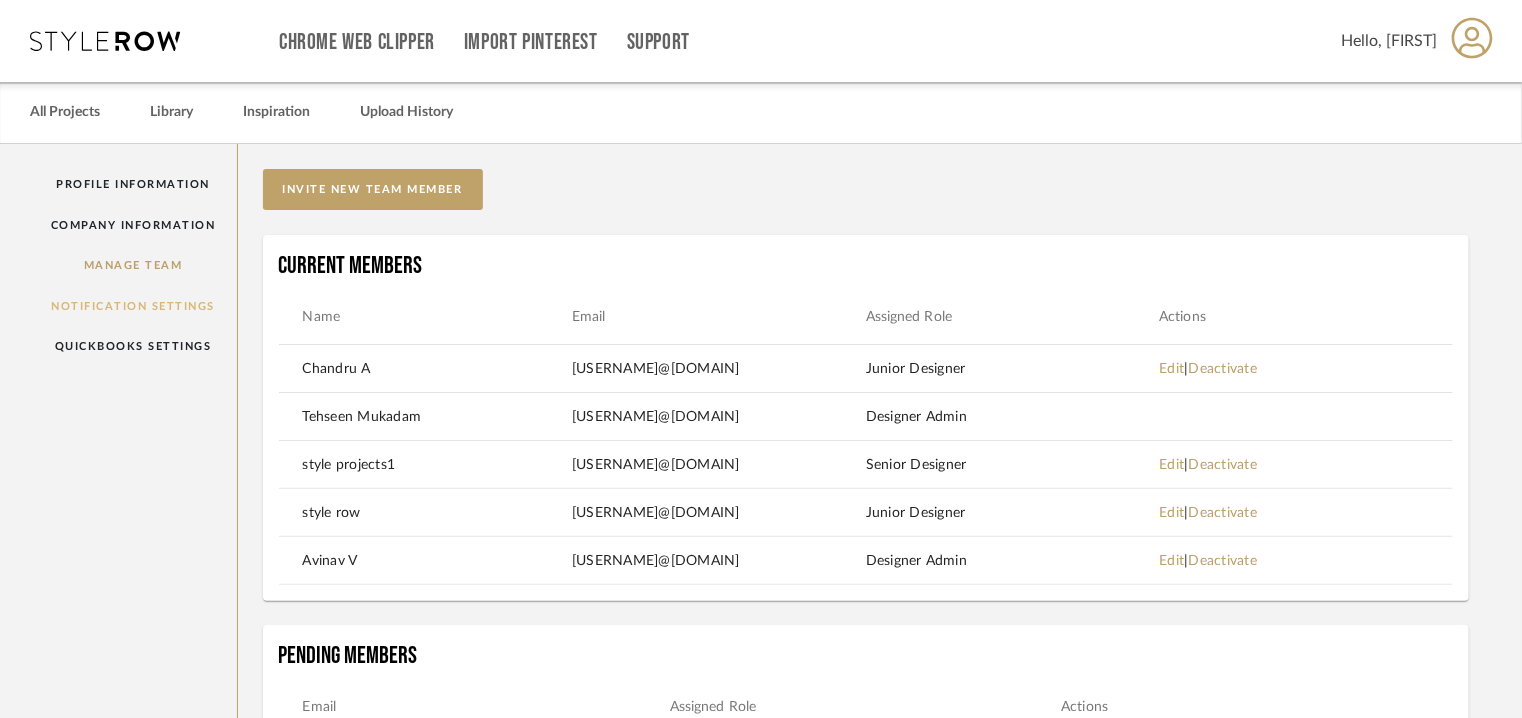 click on "Notification Settings" at bounding box center (133, 306) 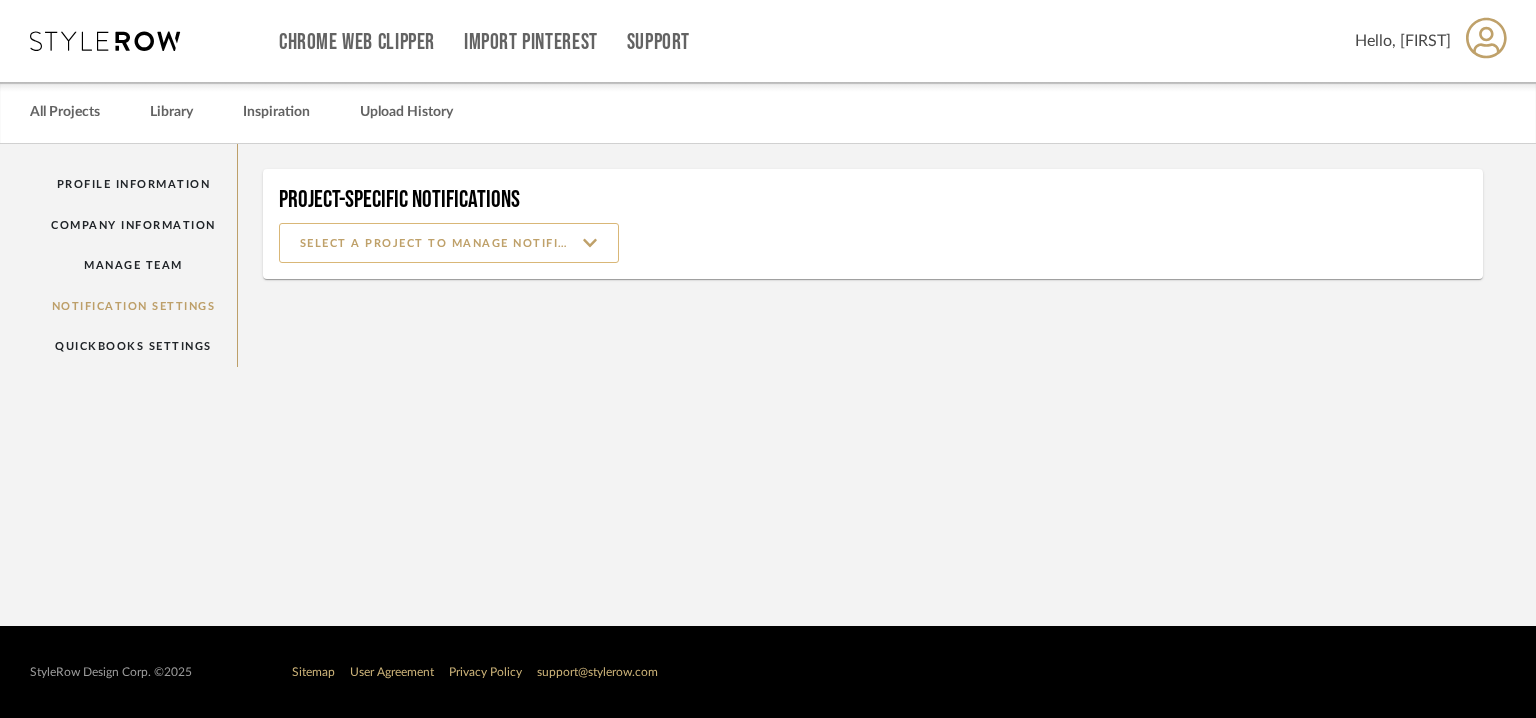 click at bounding box center [449, 243] 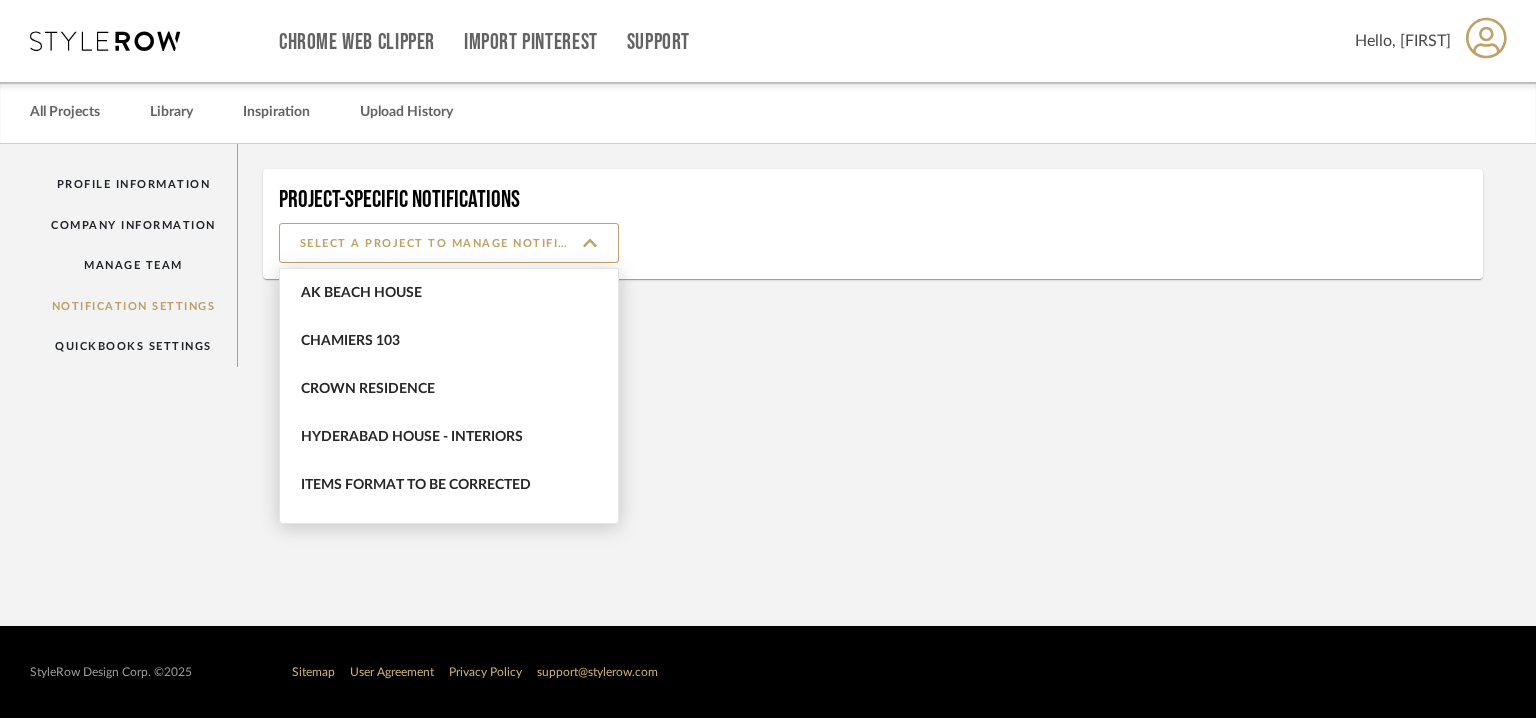 click on "Project-Specific Notifications" at bounding box center (873, 255) 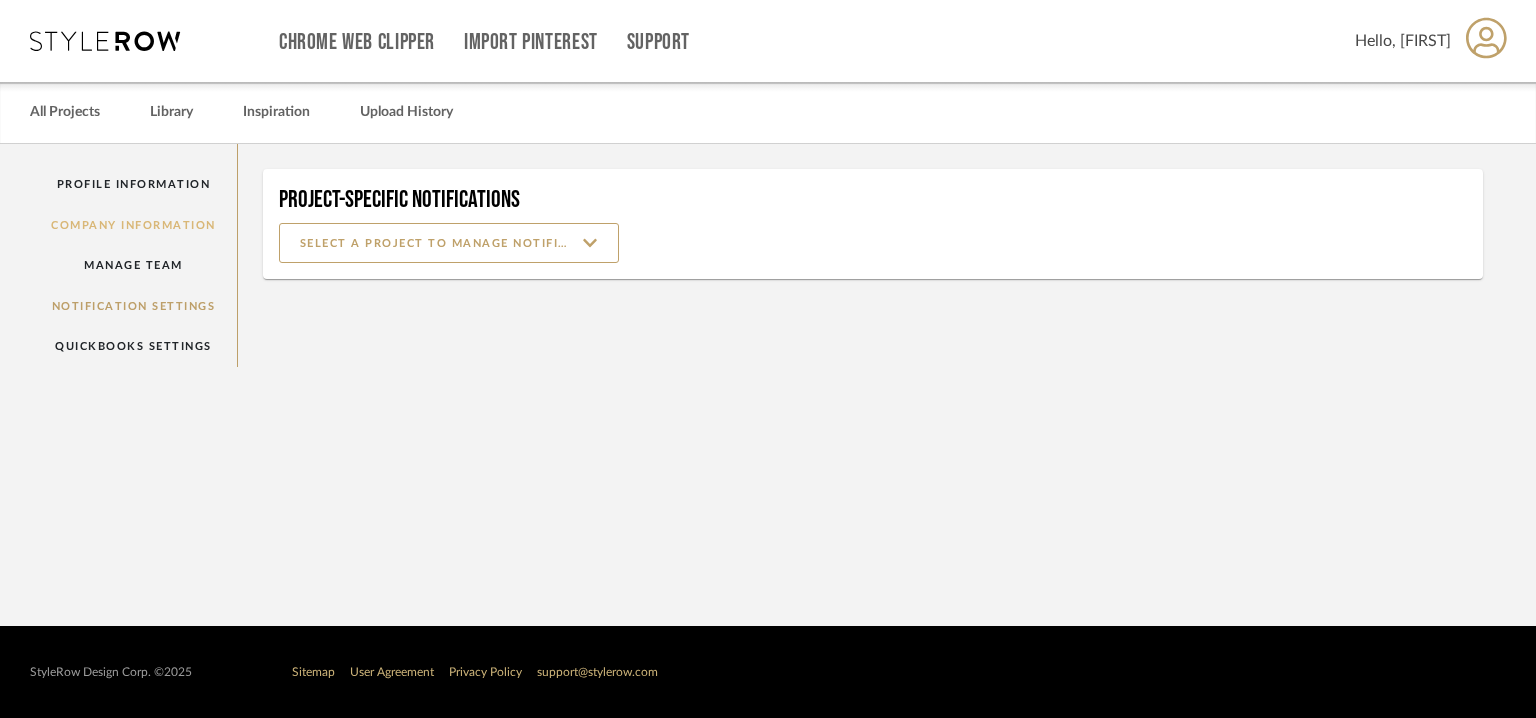 click on "Company Information" at bounding box center [133, 225] 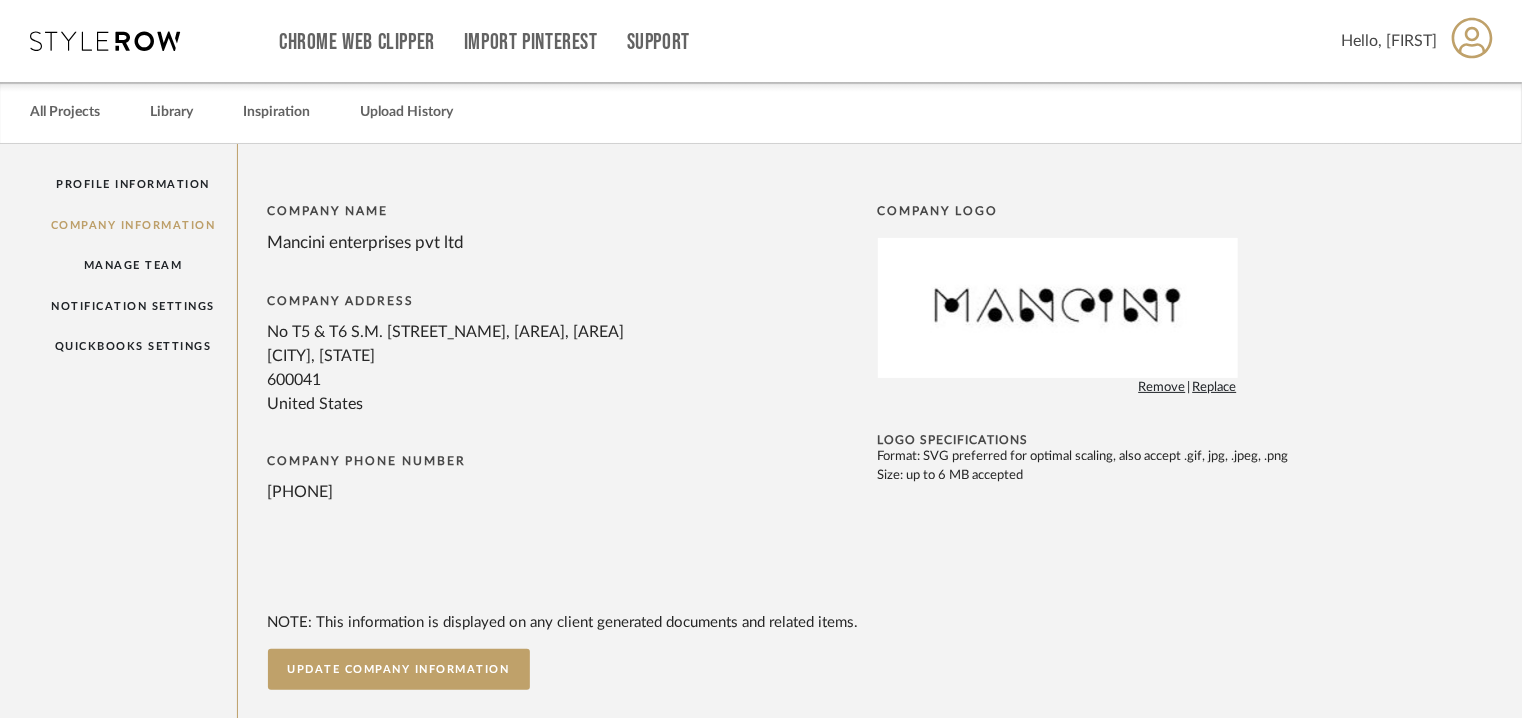 click on "United States" at bounding box center [568, 404] 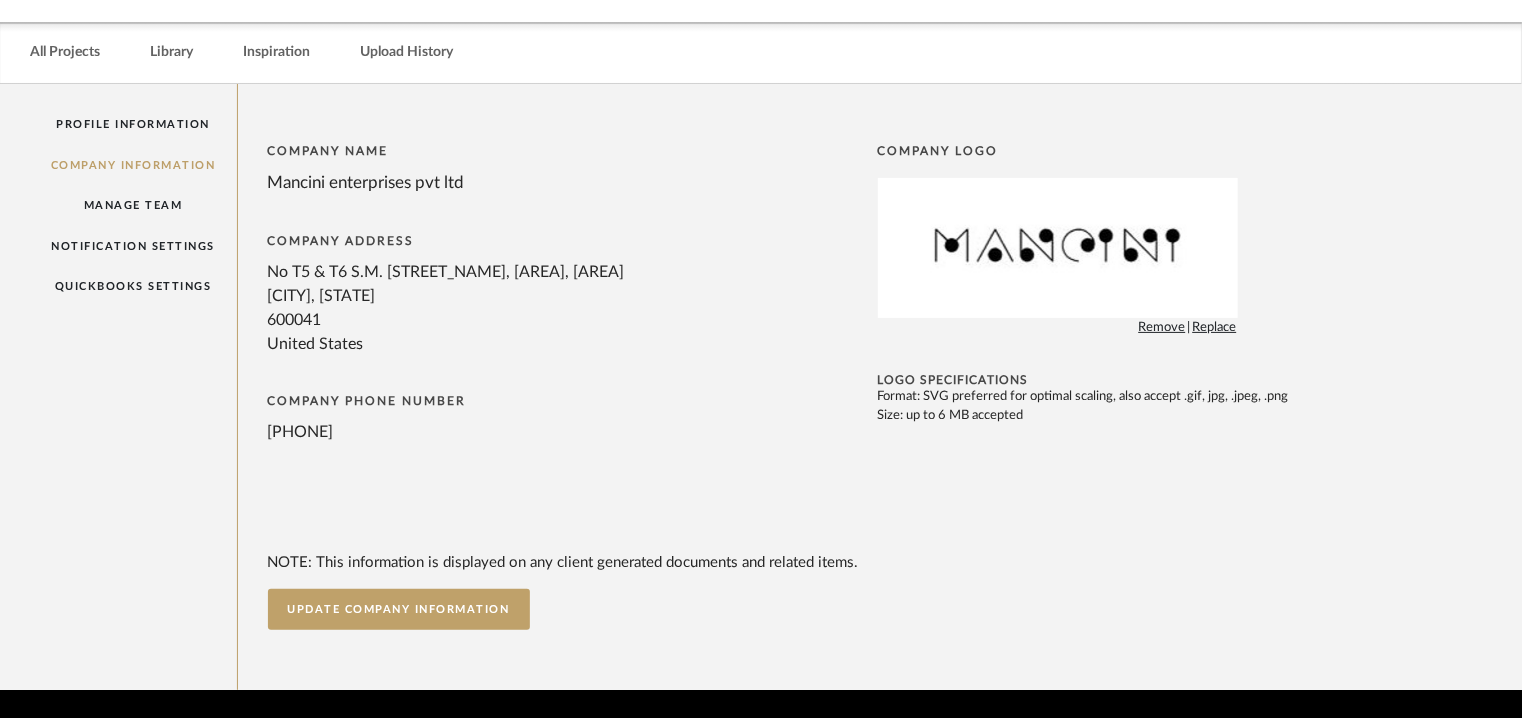 scroll, scrollTop: 0, scrollLeft: 0, axis: both 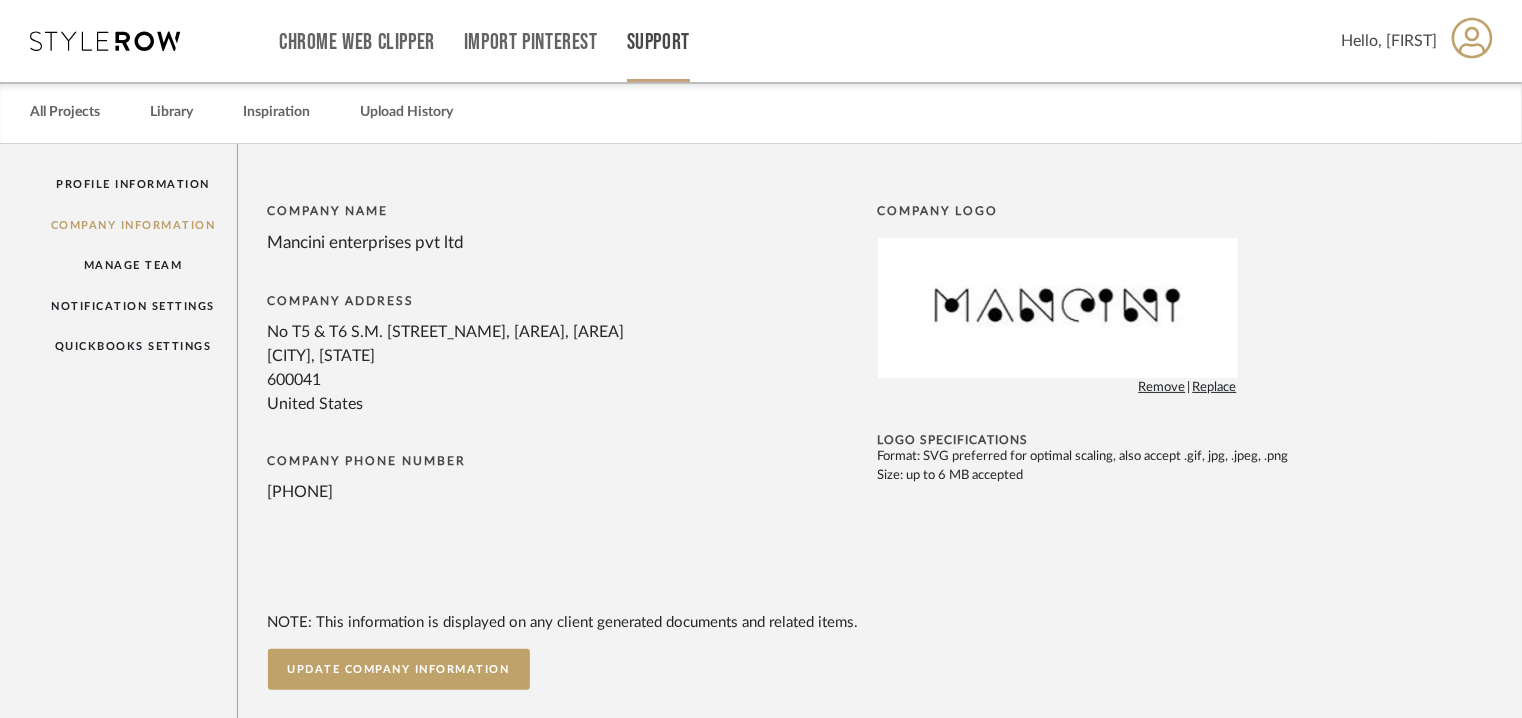 click on "Support" at bounding box center (658, 42) 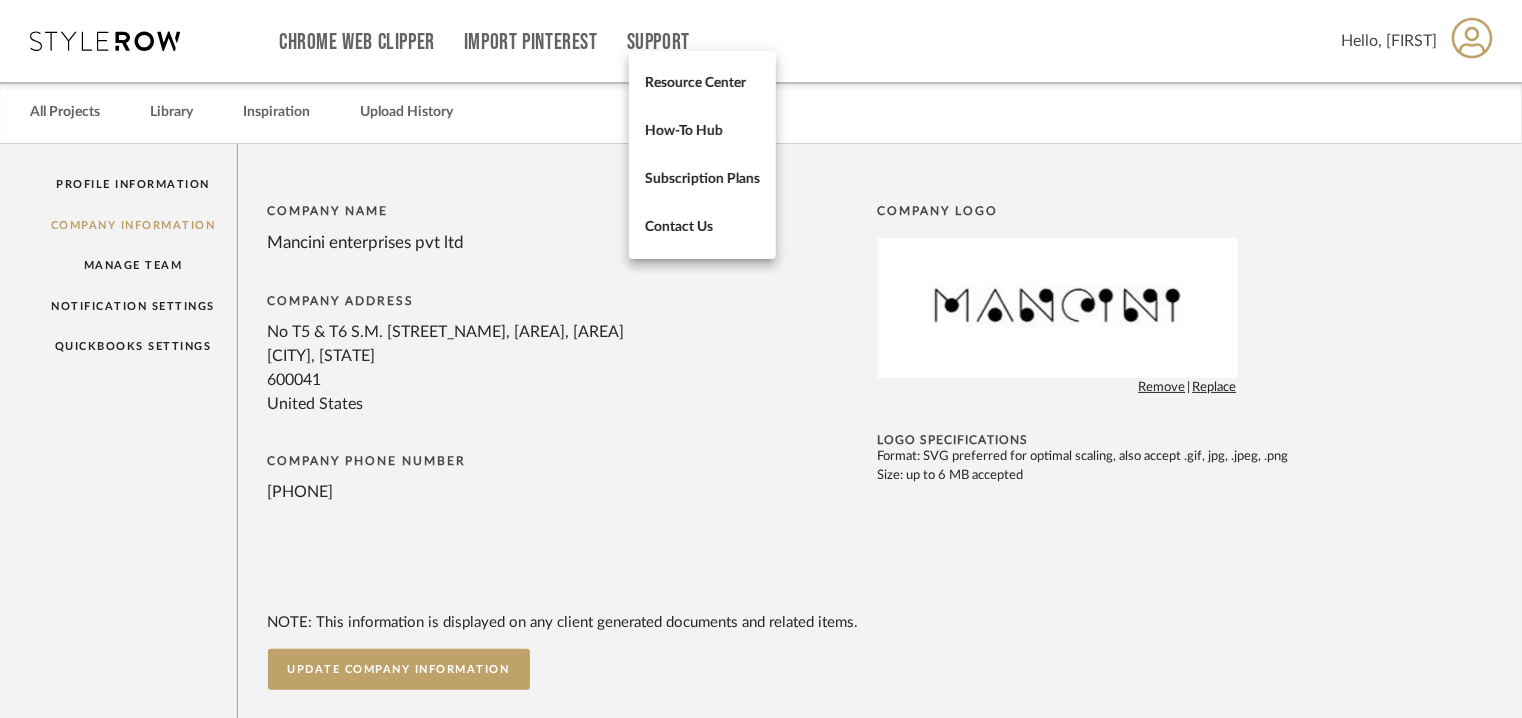 click at bounding box center [761, 359] 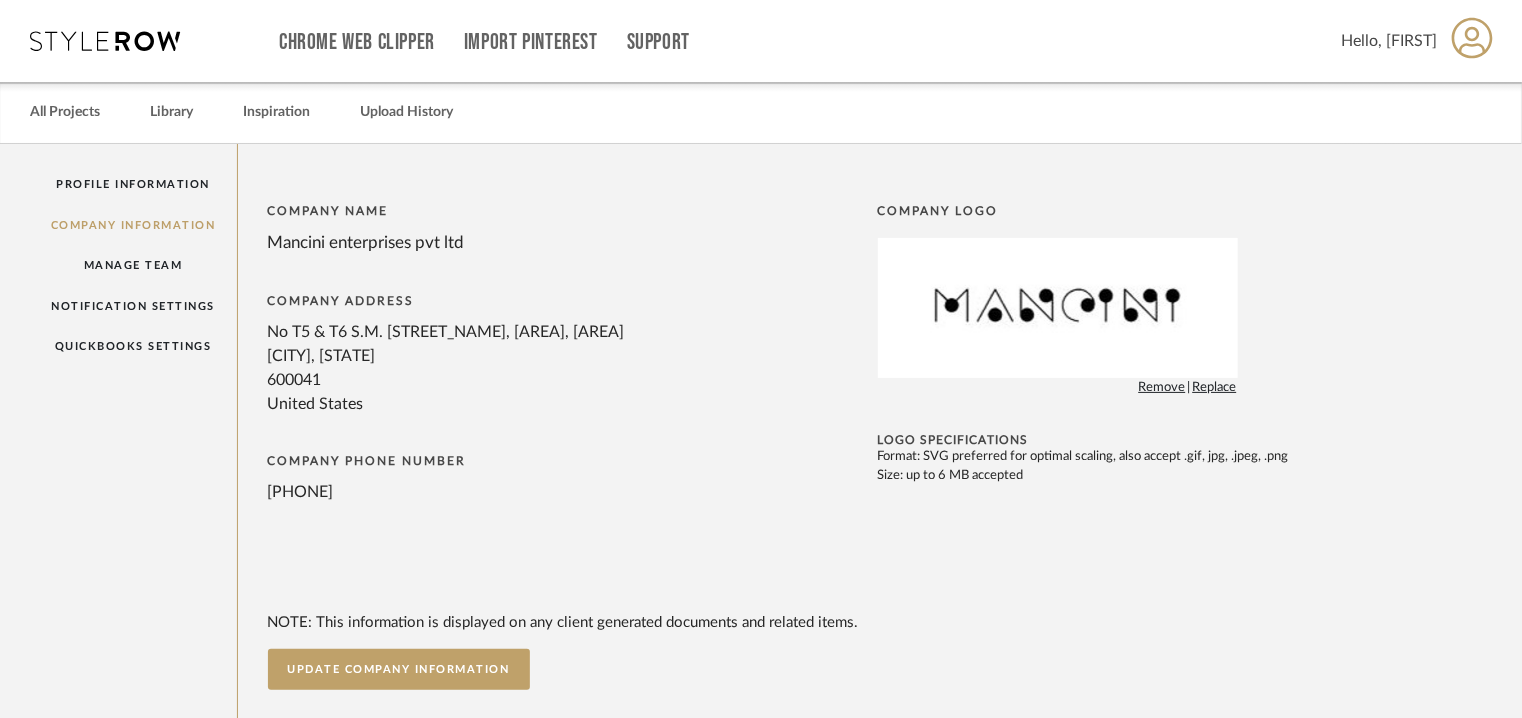 click at bounding box center [1472, 38] 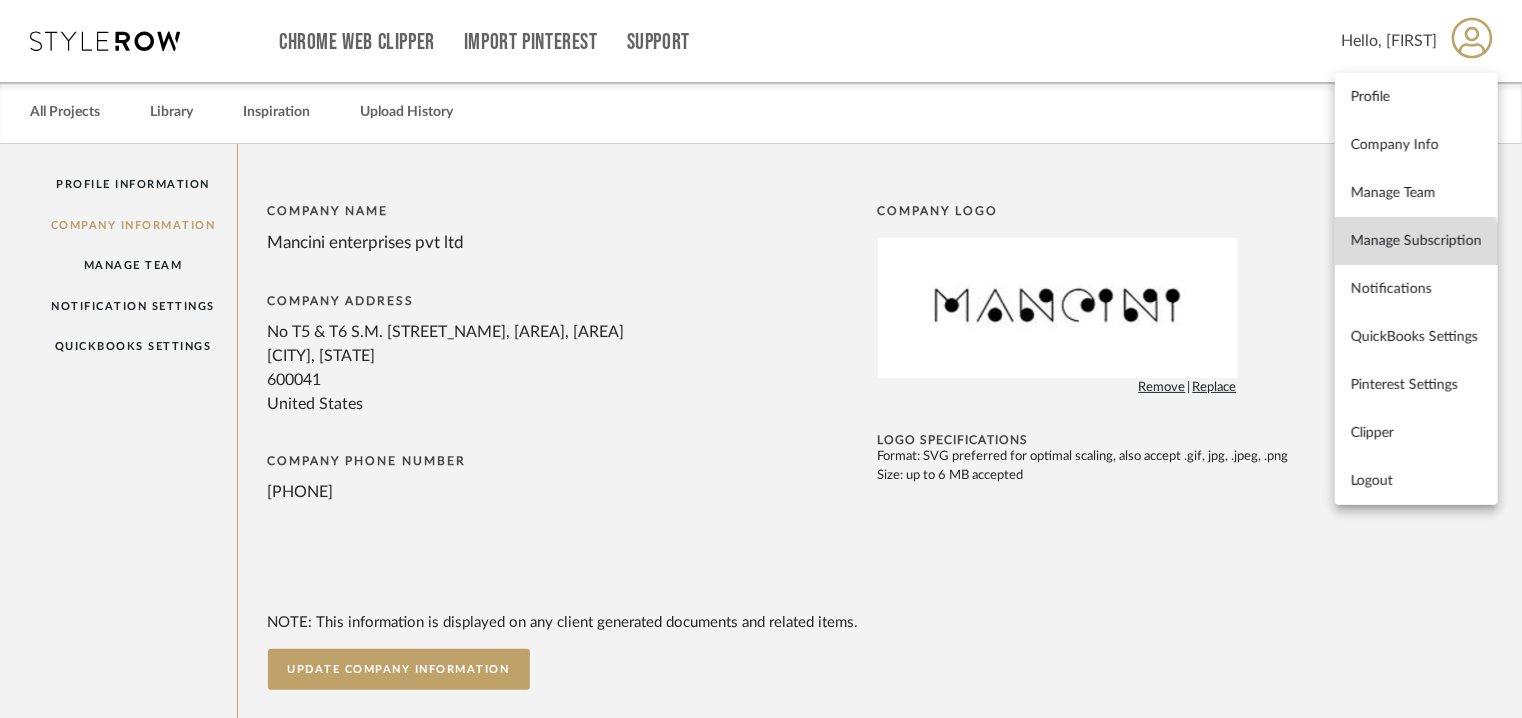 click on "Manage Subscription" at bounding box center (1416, 240) 